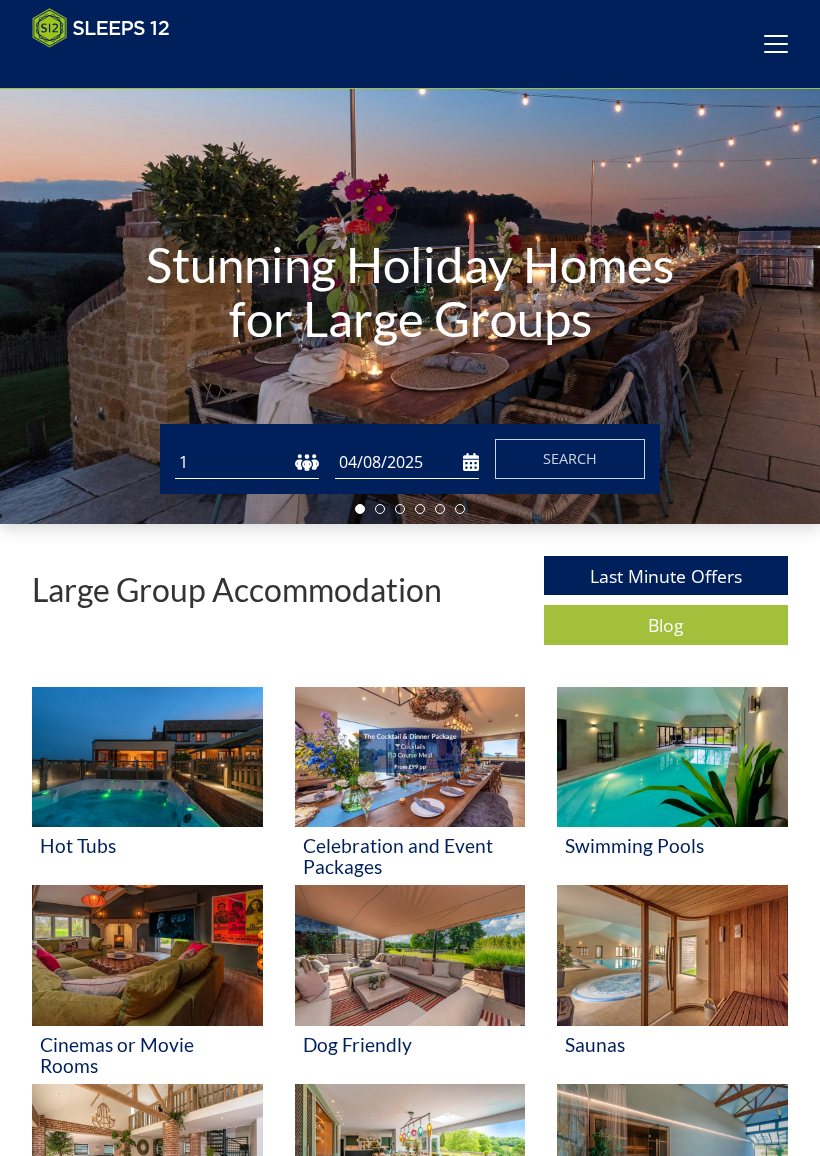scroll, scrollTop: 72, scrollLeft: 0, axis: vertical 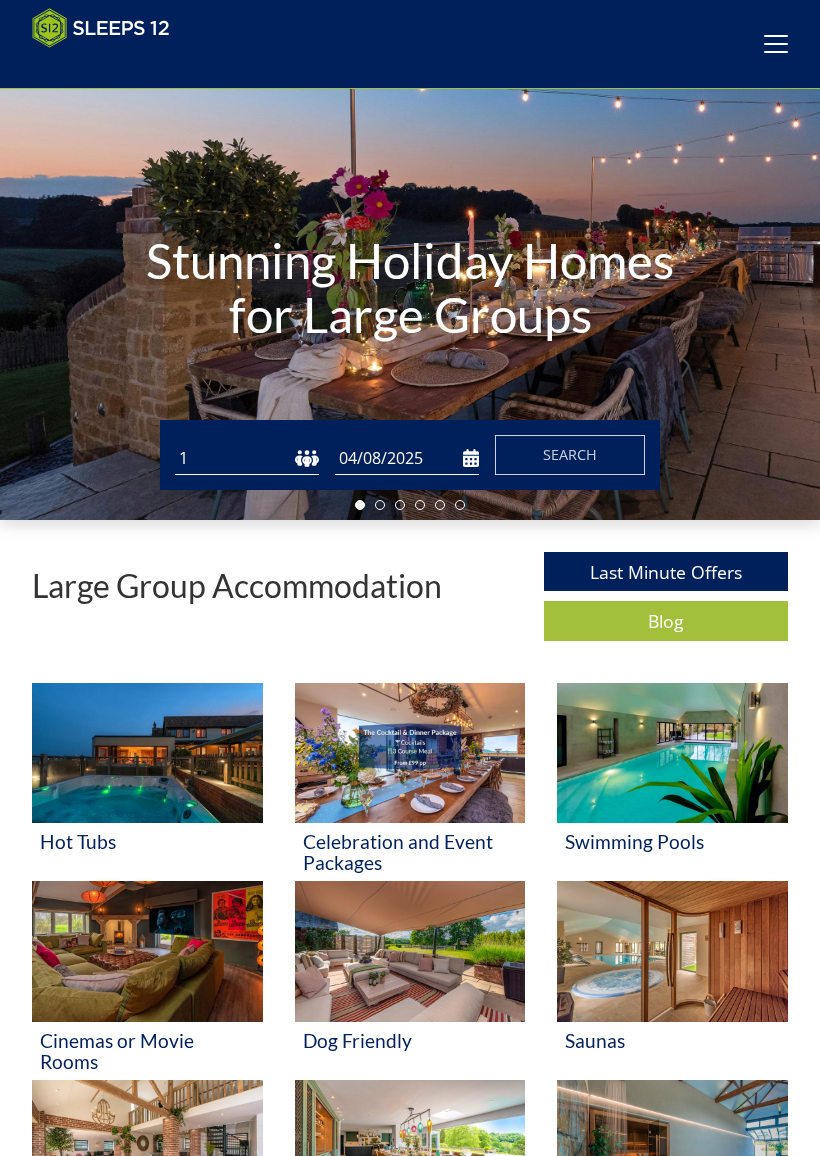 click on "1
2
3
4
5
6
7
8
9
10
11
12
13
14
15
16
17
18
19
20
21
22
23
24
25
26
27
28
29
30
31
32" at bounding box center [247, 458] 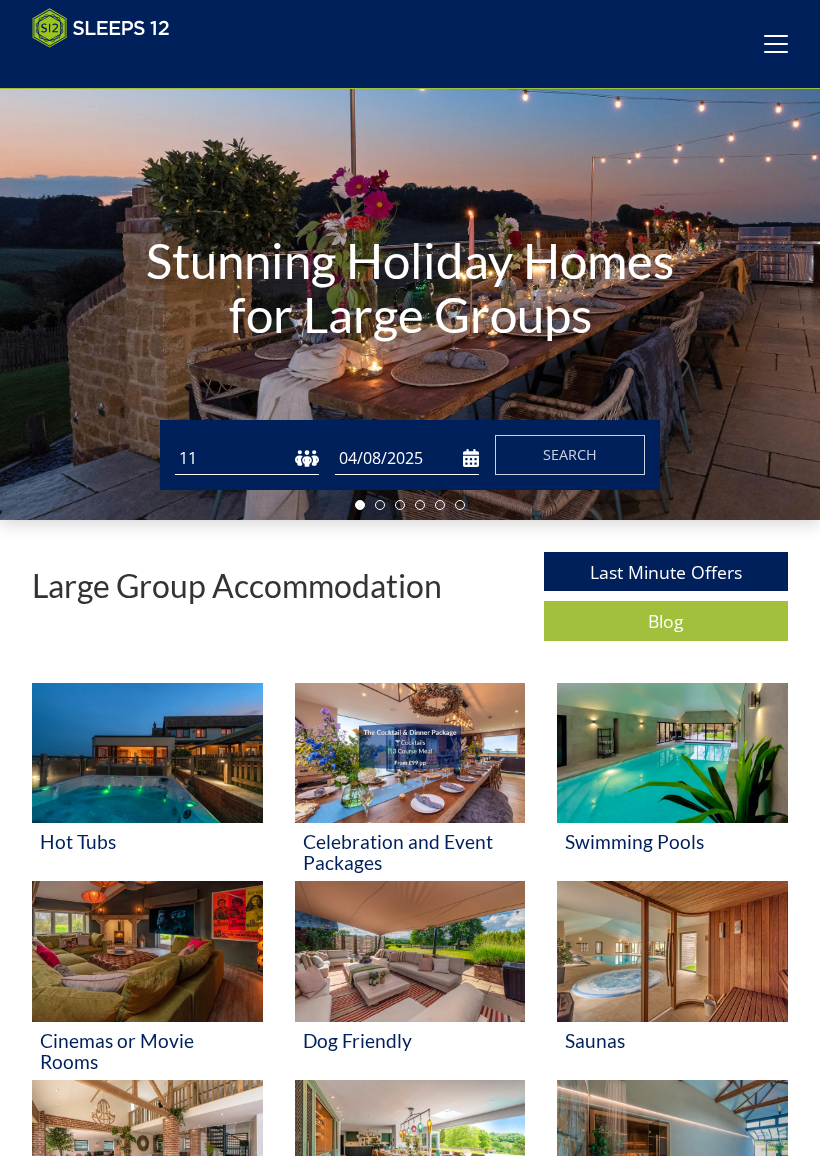 click on "04/08/2025" at bounding box center (407, 458) 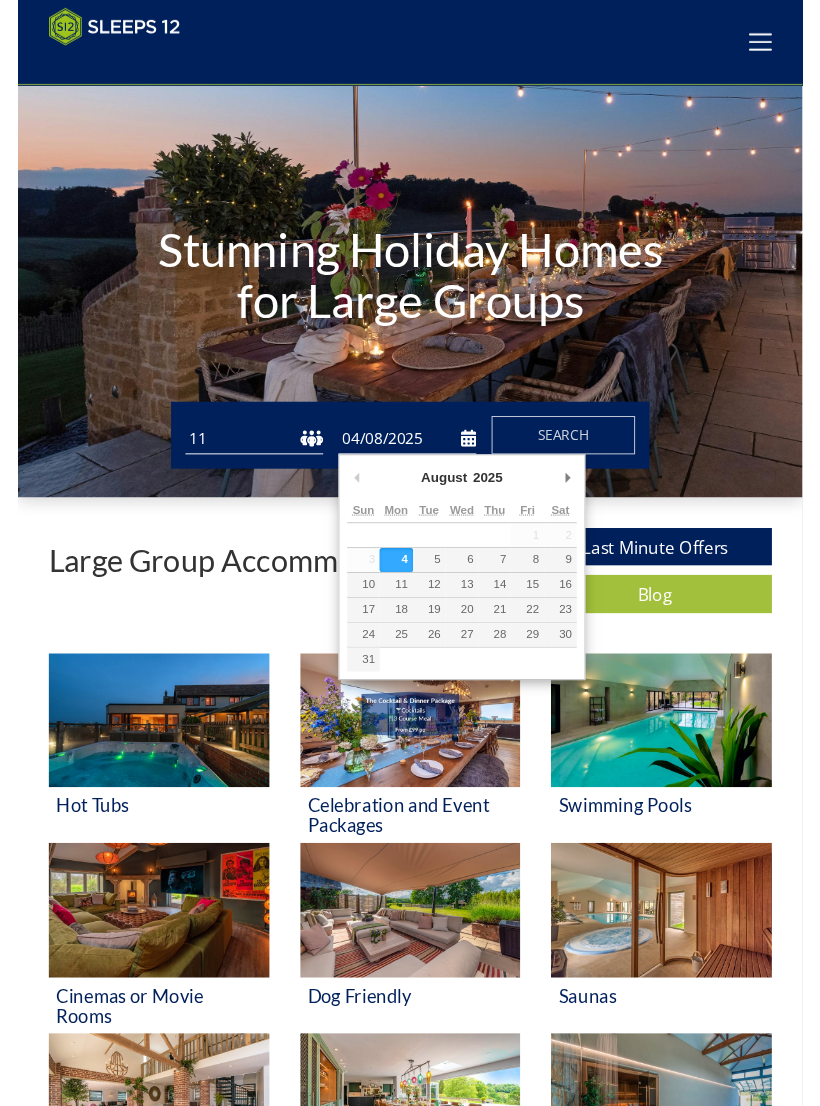 scroll, scrollTop: 71, scrollLeft: 0, axis: vertical 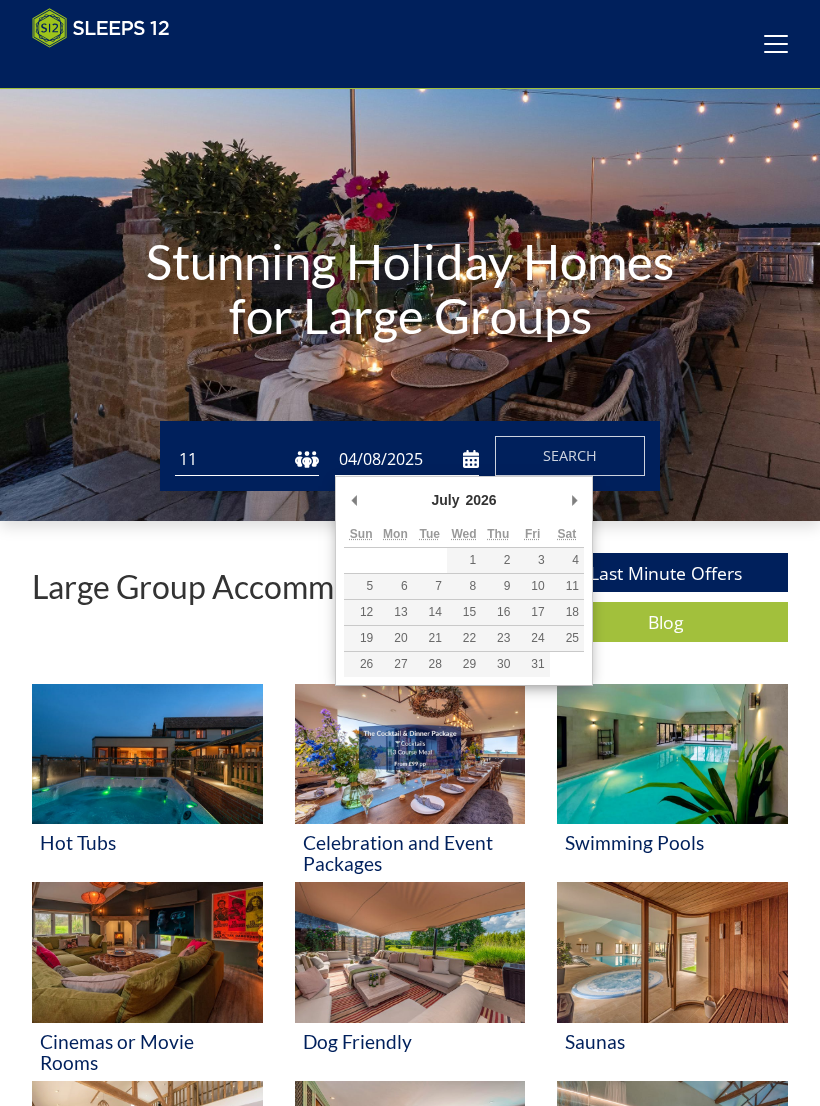 type on "31/07/2026" 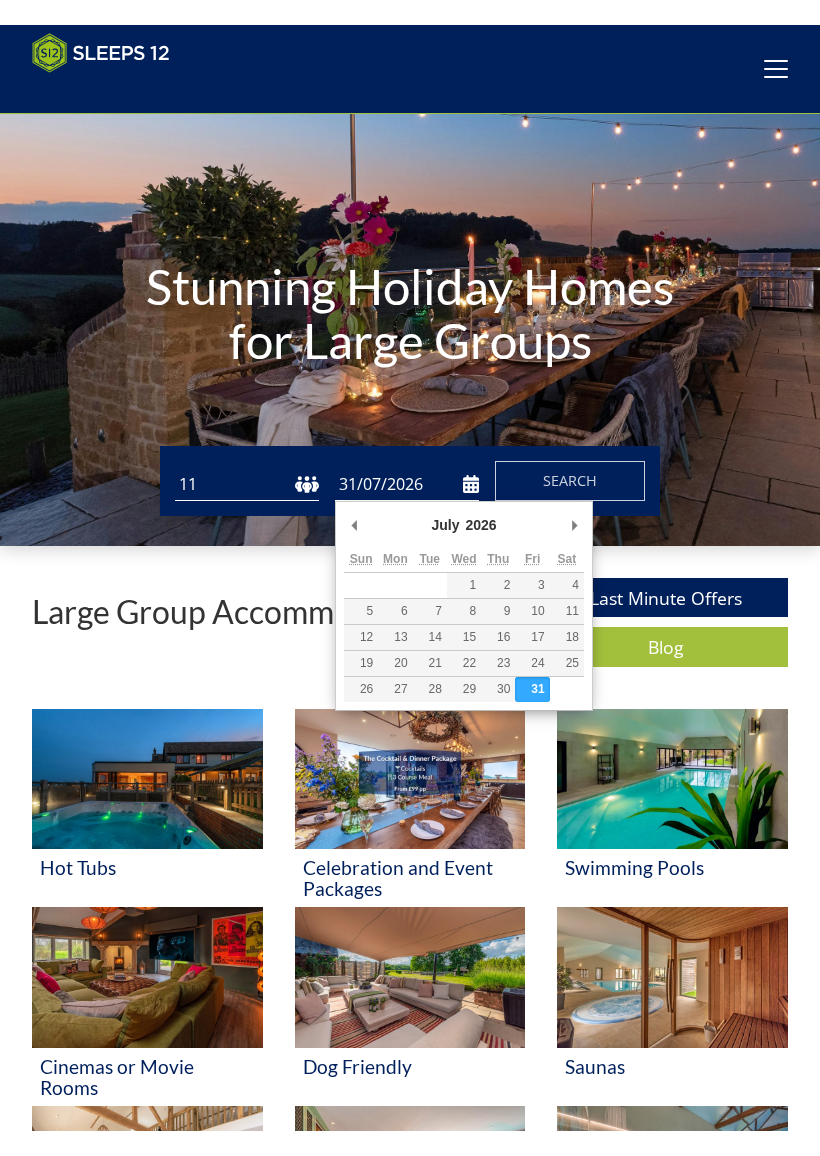 scroll, scrollTop: 72, scrollLeft: 0, axis: vertical 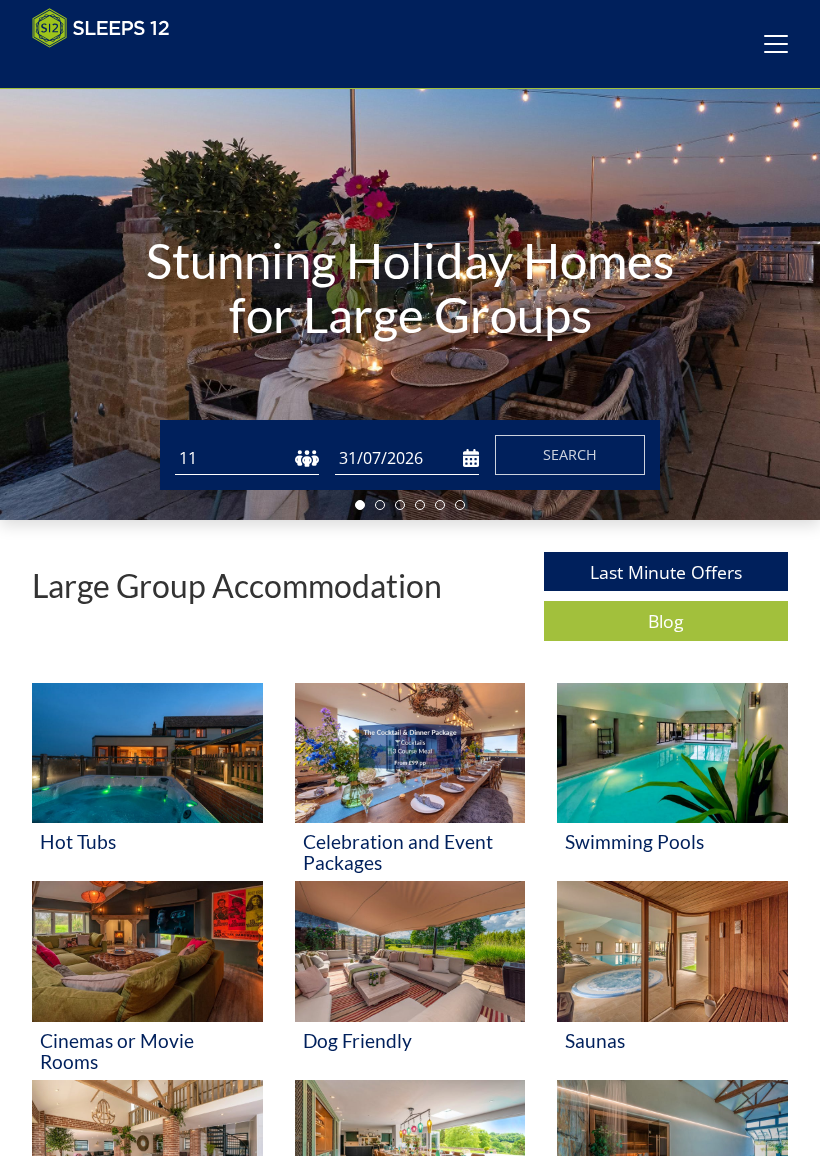 click on "Search" at bounding box center [570, 454] 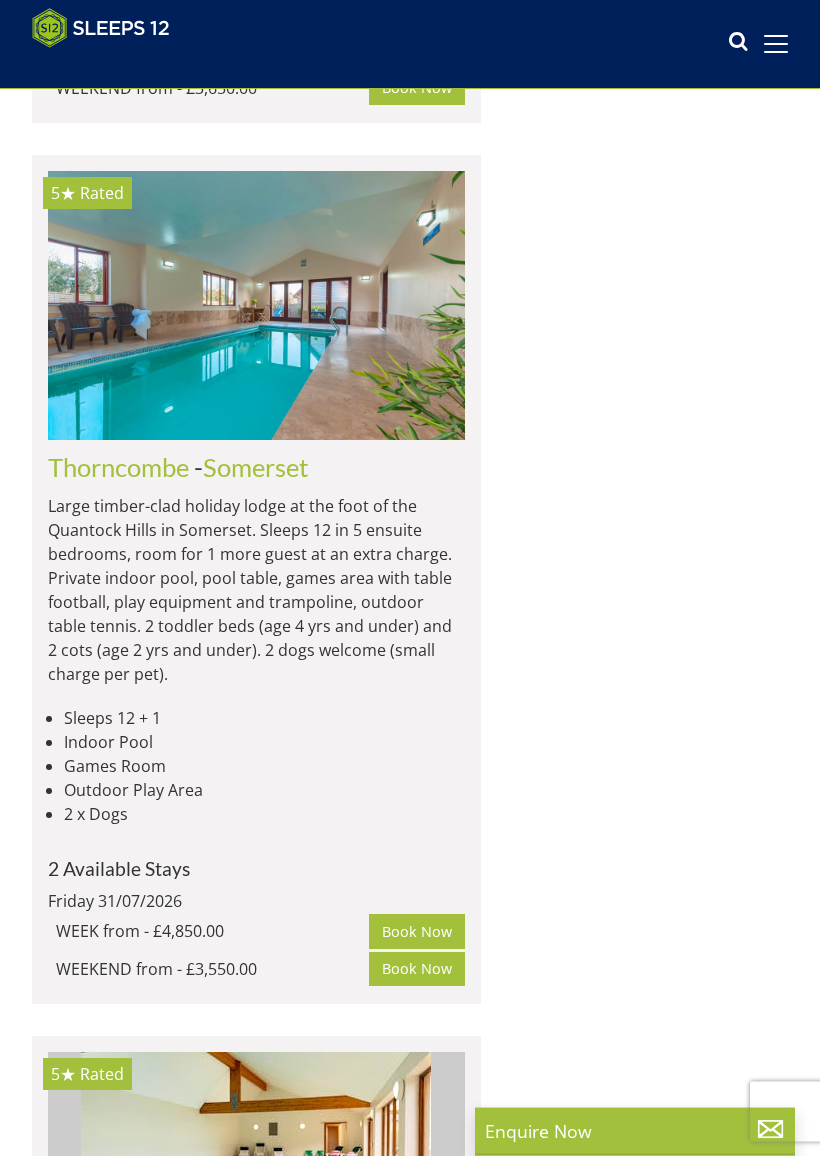 scroll, scrollTop: 2152, scrollLeft: 0, axis: vertical 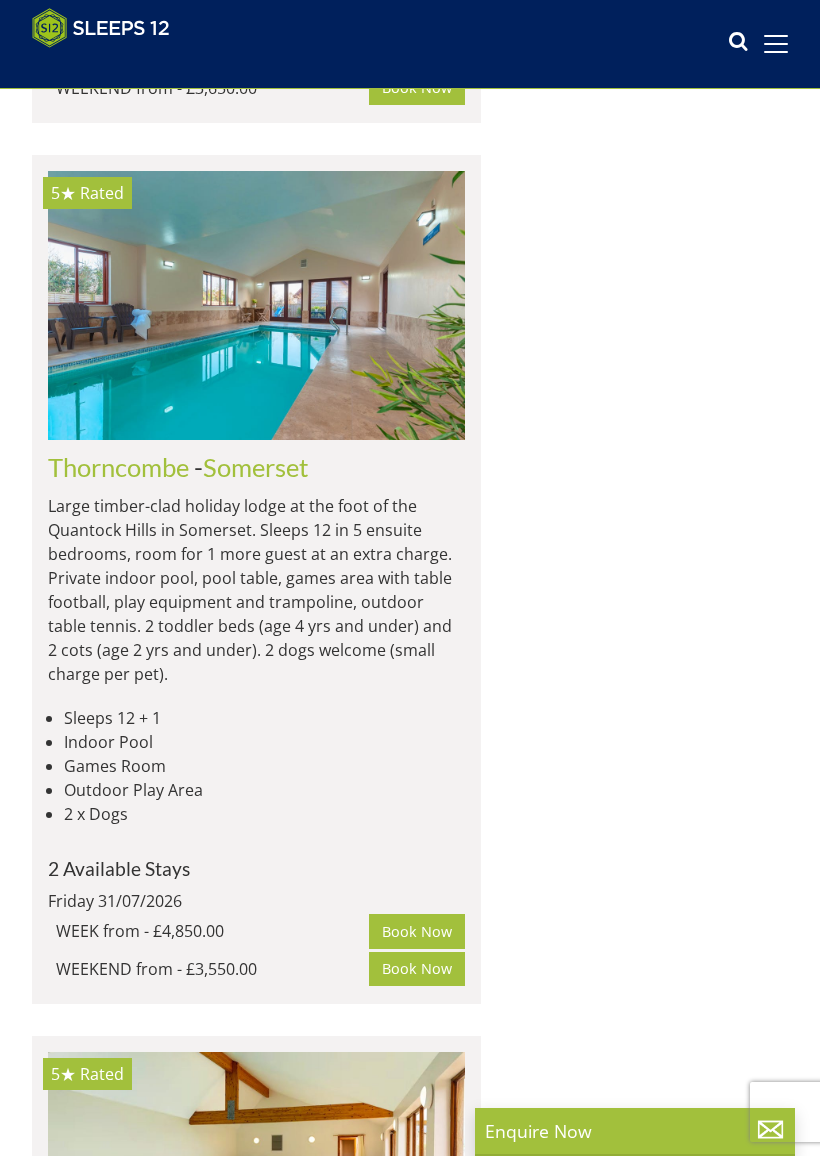 click on "Teds Place" at bounding box center [106, -366] 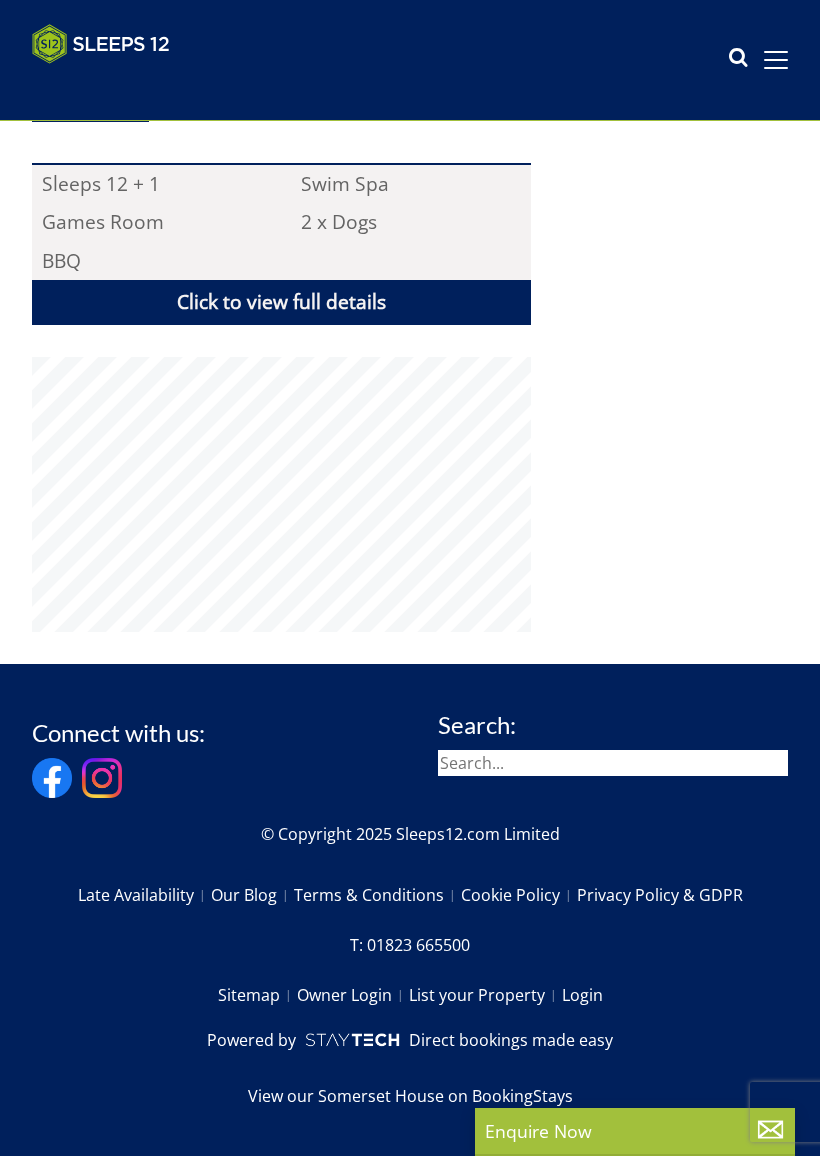scroll, scrollTop: 0, scrollLeft: 0, axis: both 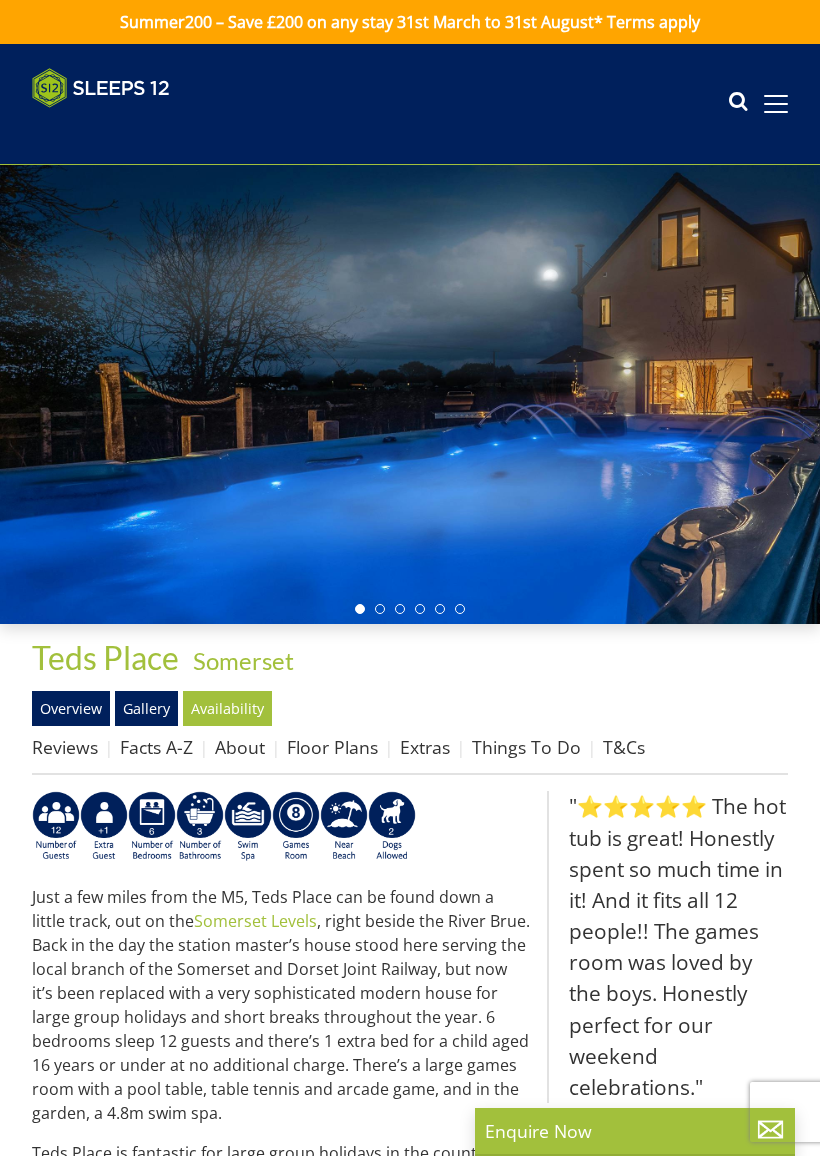 click on "Gallery" at bounding box center (146, 708) 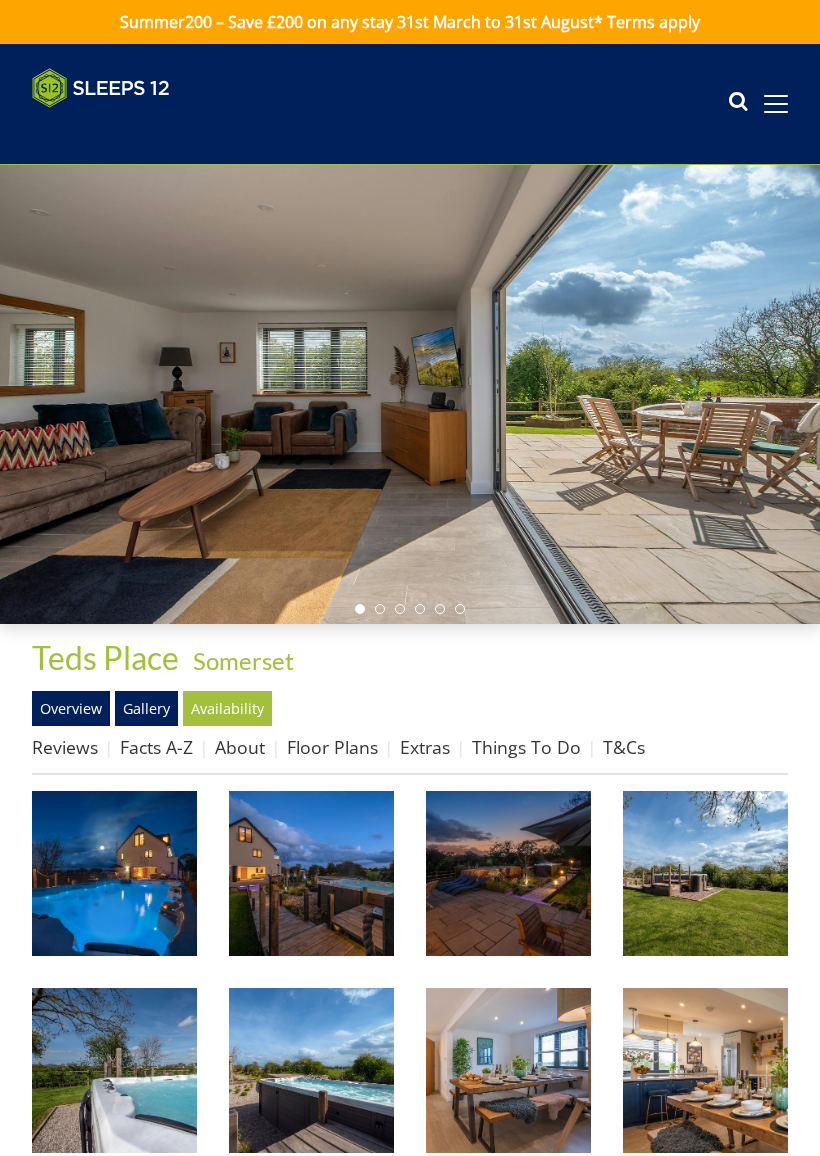 click at bounding box center [114, 873] 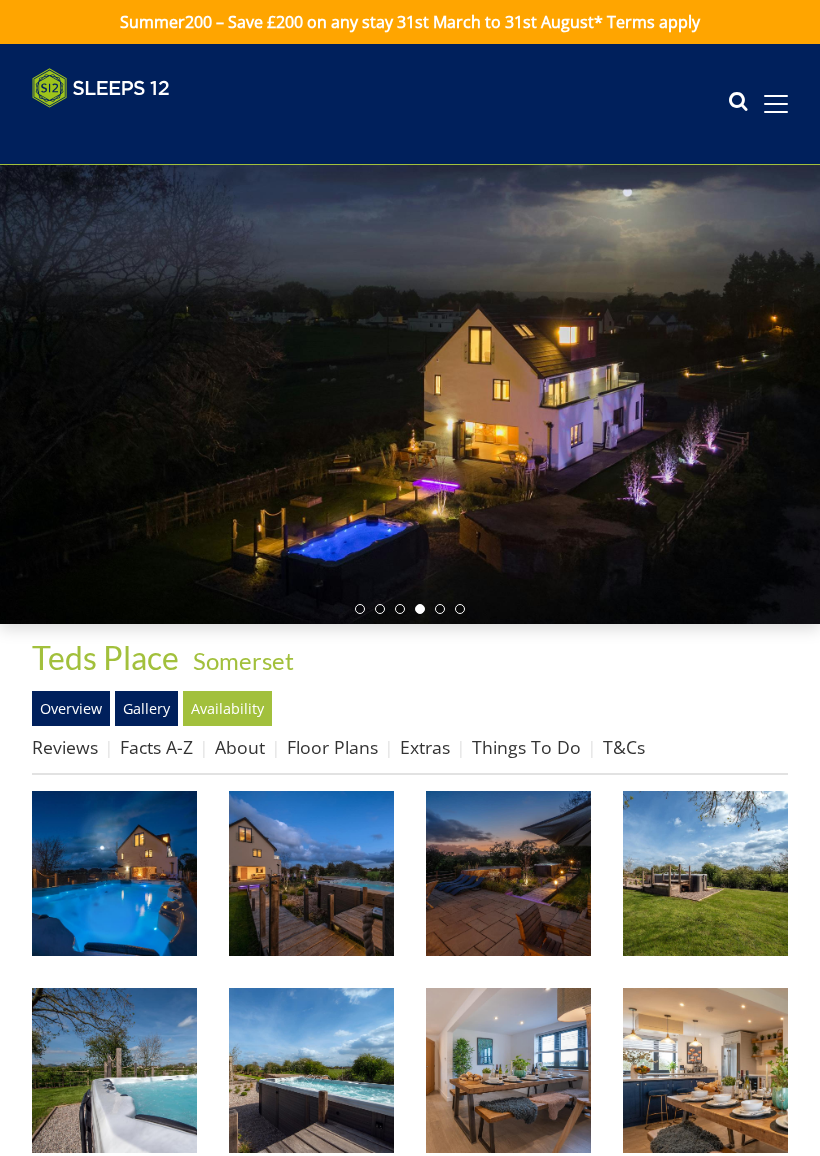 click on "Floor Plans" at bounding box center [332, 747] 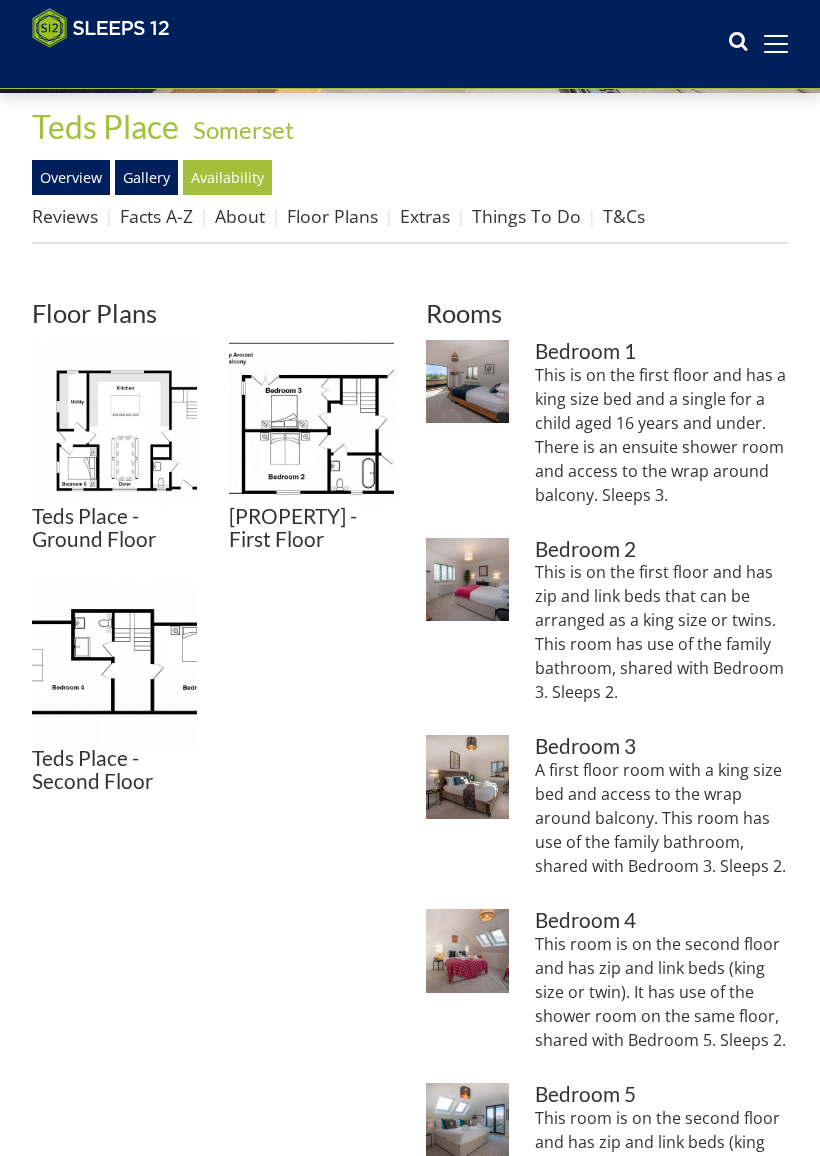 scroll, scrollTop: 500, scrollLeft: 0, axis: vertical 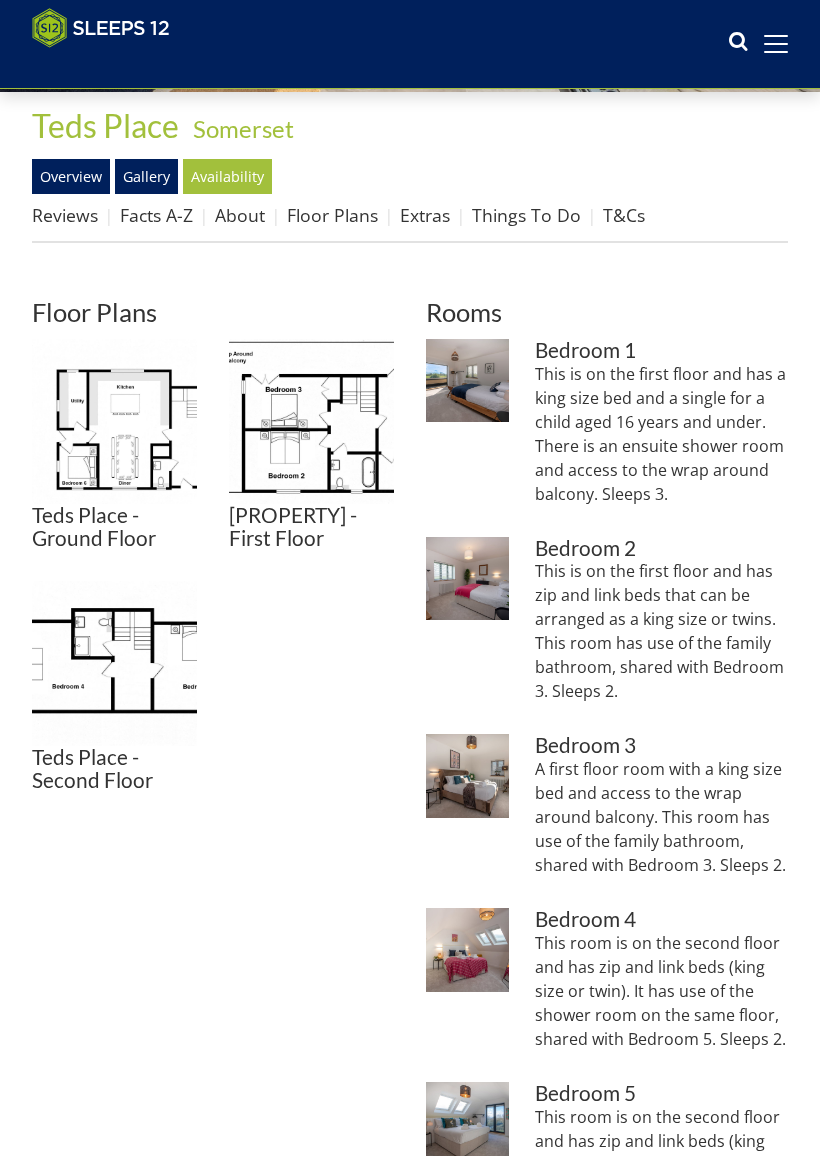 click at bounding box center (114, 421) 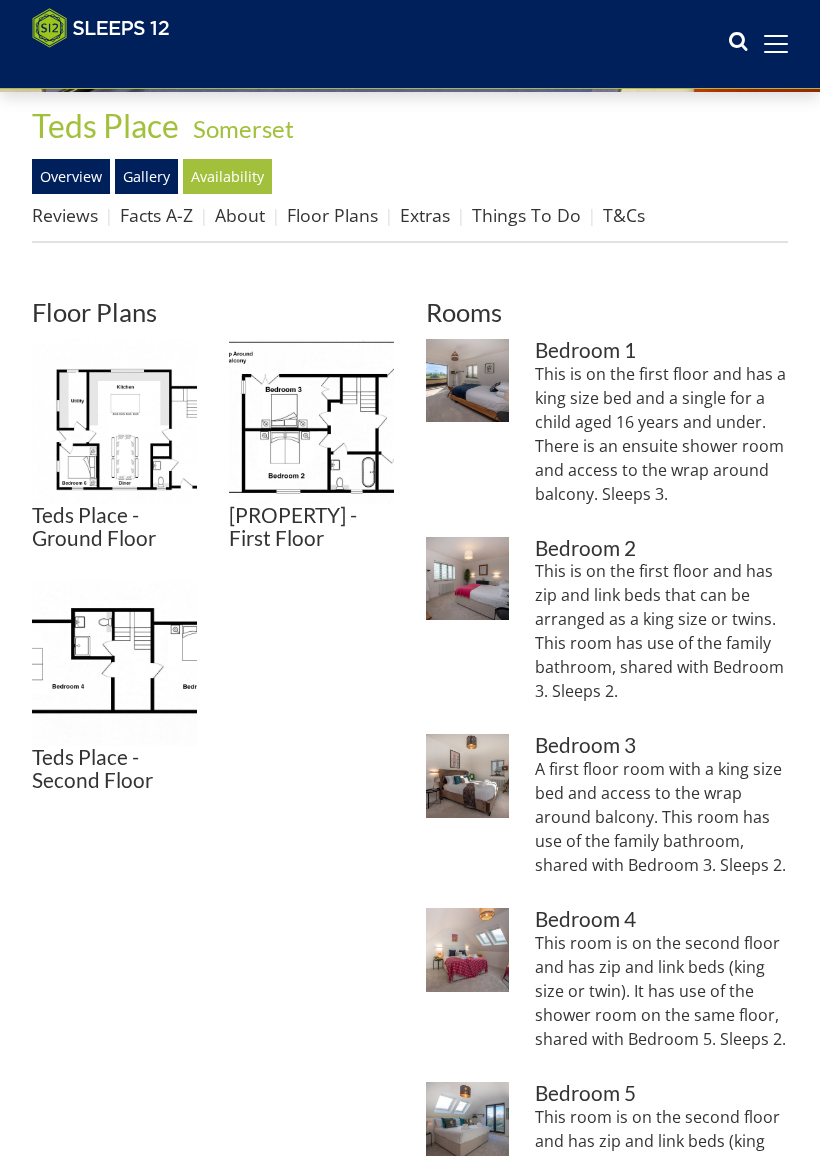 click at bounding box center [311, 421] 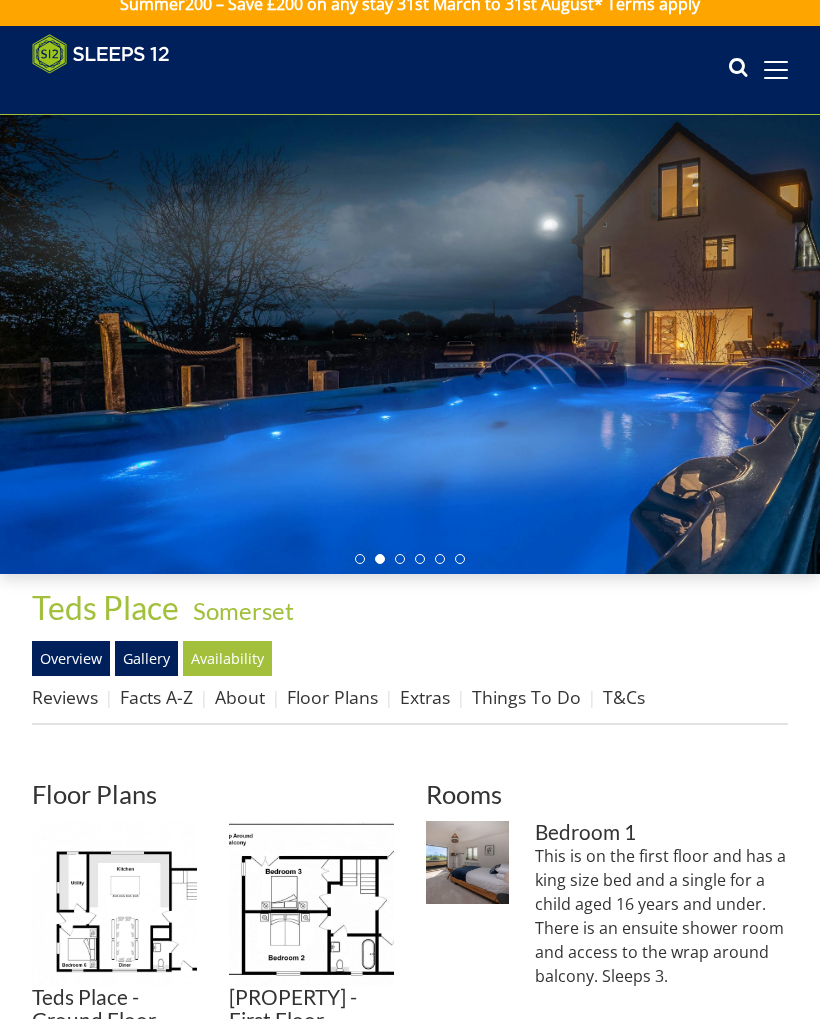 scroll, scrollTop: 0, scrollLeft: 0, axis: both 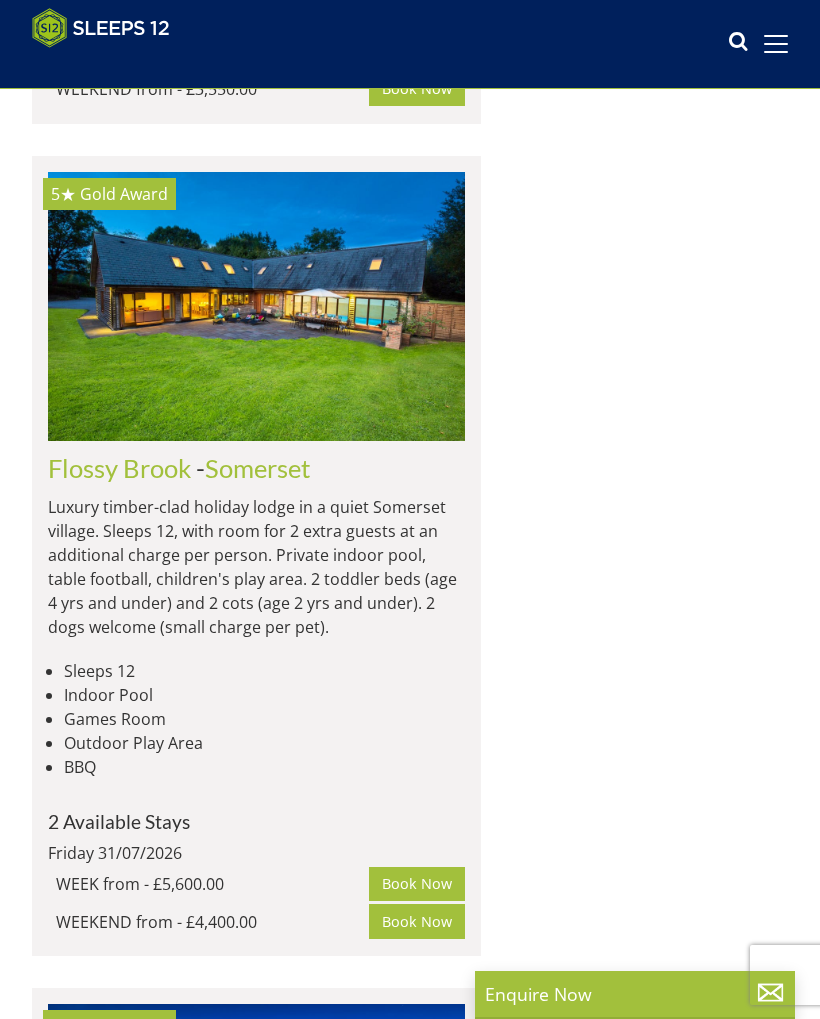click on "Withymans" at bounding box center [112, -365] 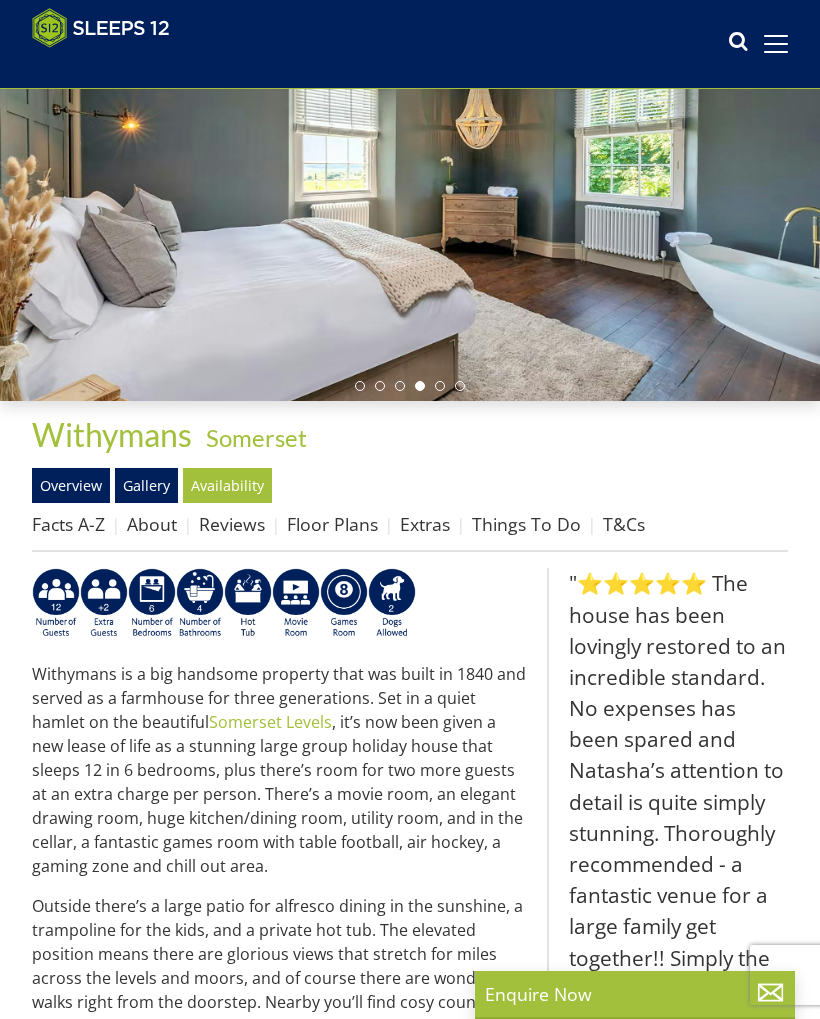 scroll, scrollTop: 189, scrollLeft: 0, axis: vertical 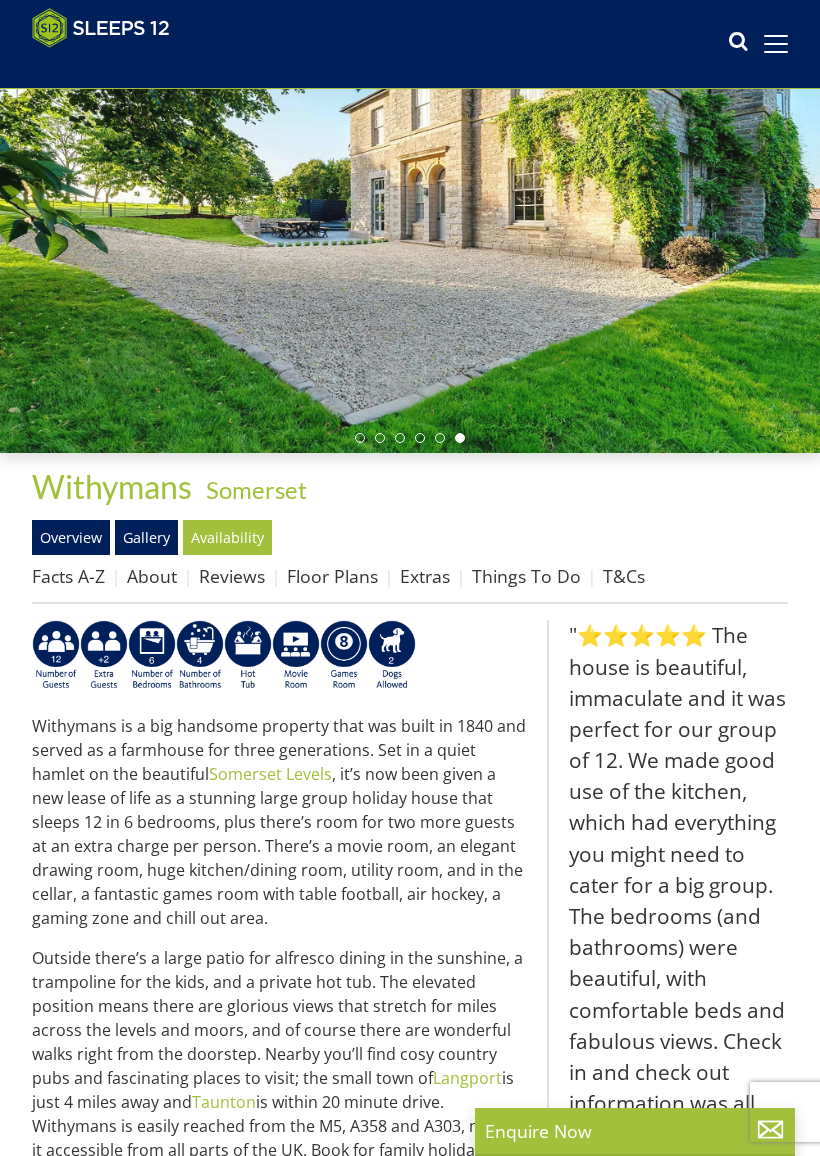 click on "Overview" at bounding box center [71, 537] 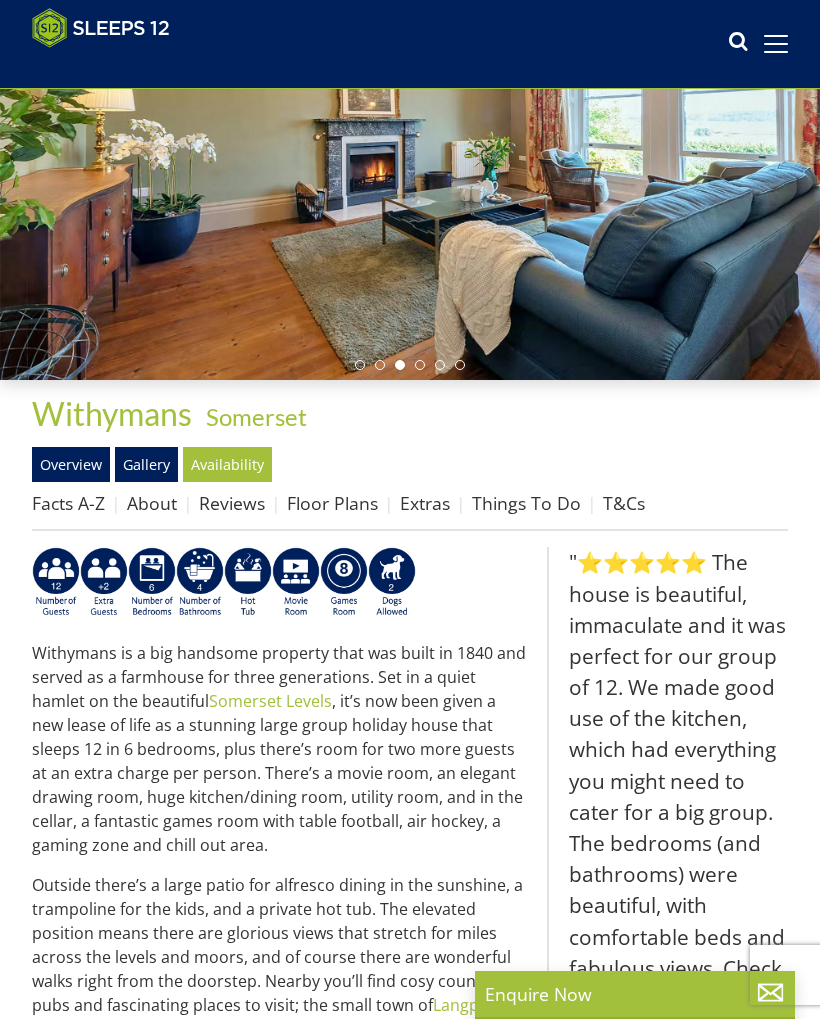 scroll, scrollTop: 208, scrollLeft: 0, axis: vertical 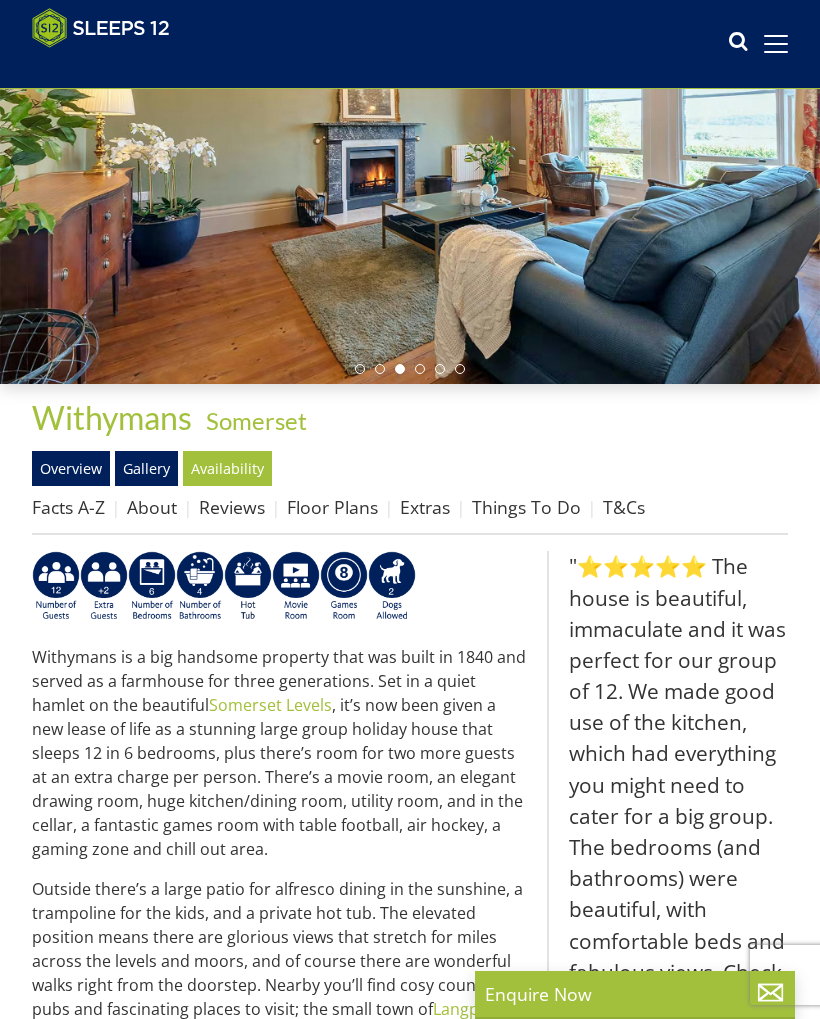 click on "About" at bounding box center (152, 507) 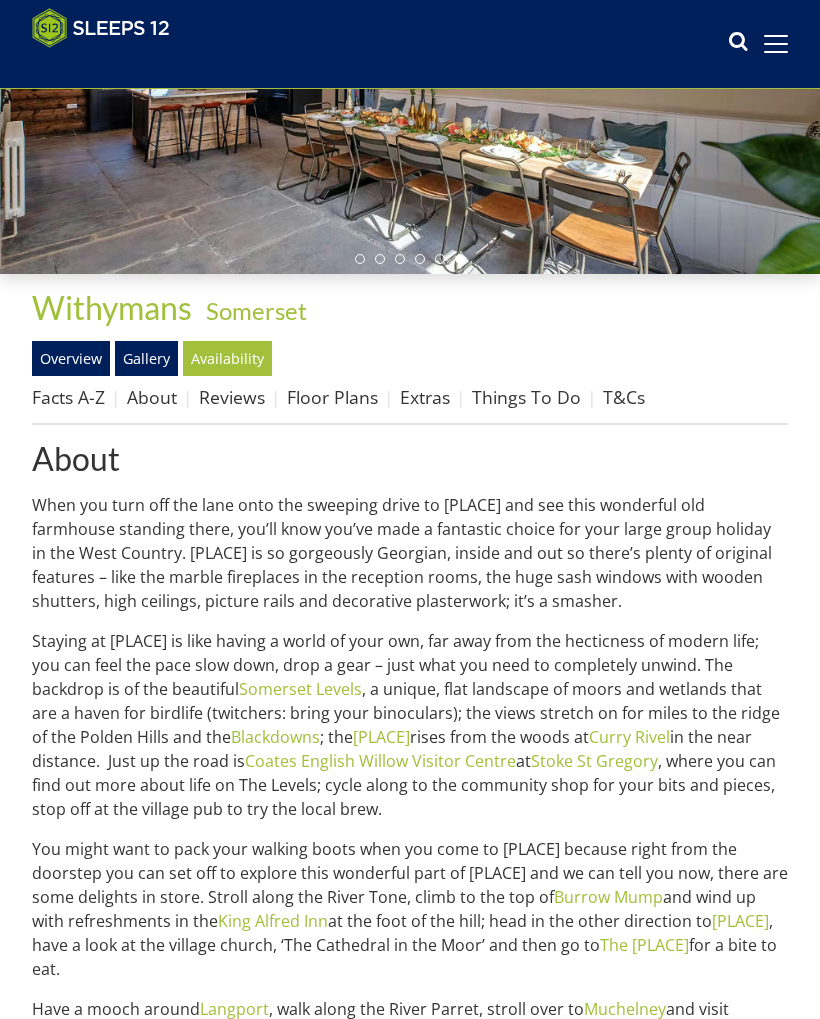 scroll, scrollTop: 316, scrollLeft: 0, axis: vertical 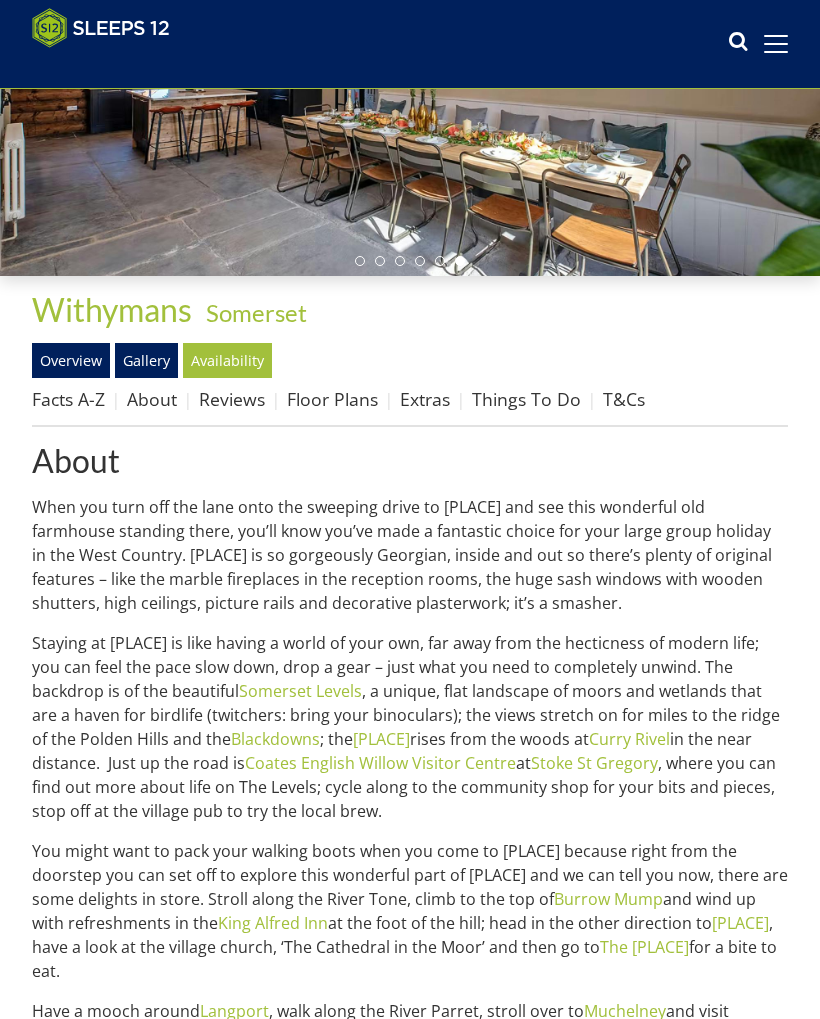 click on "Facts A-Z" at bounding box center (68, 399) 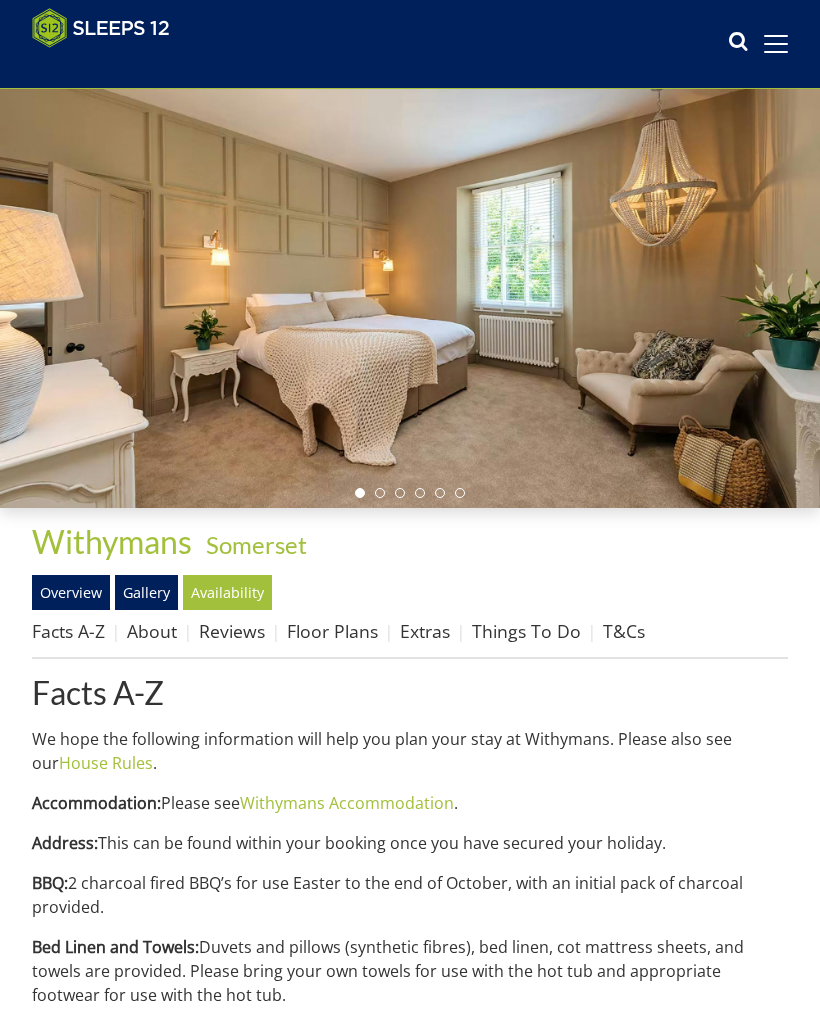 scroll, scrollTop: 83, scrollLeft: 0, axis: vertical 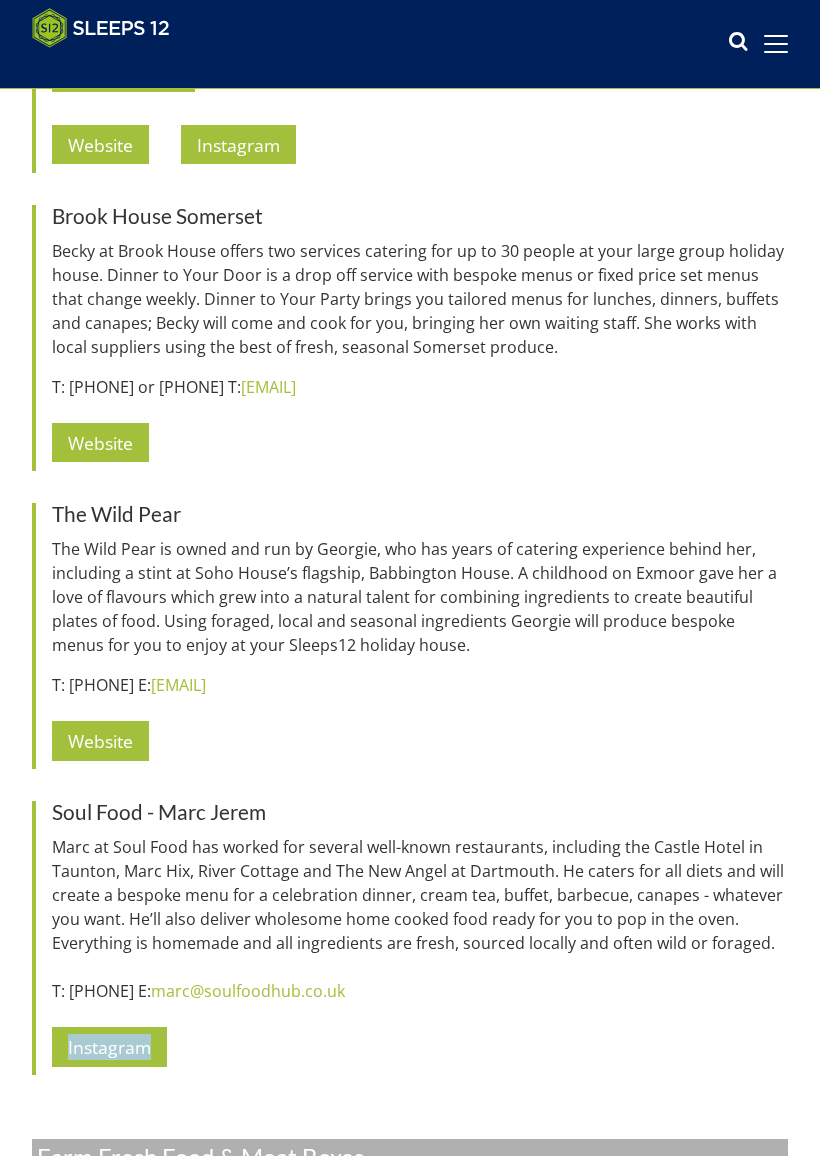 click on "Instagram" at bounding box center (420, 1047) 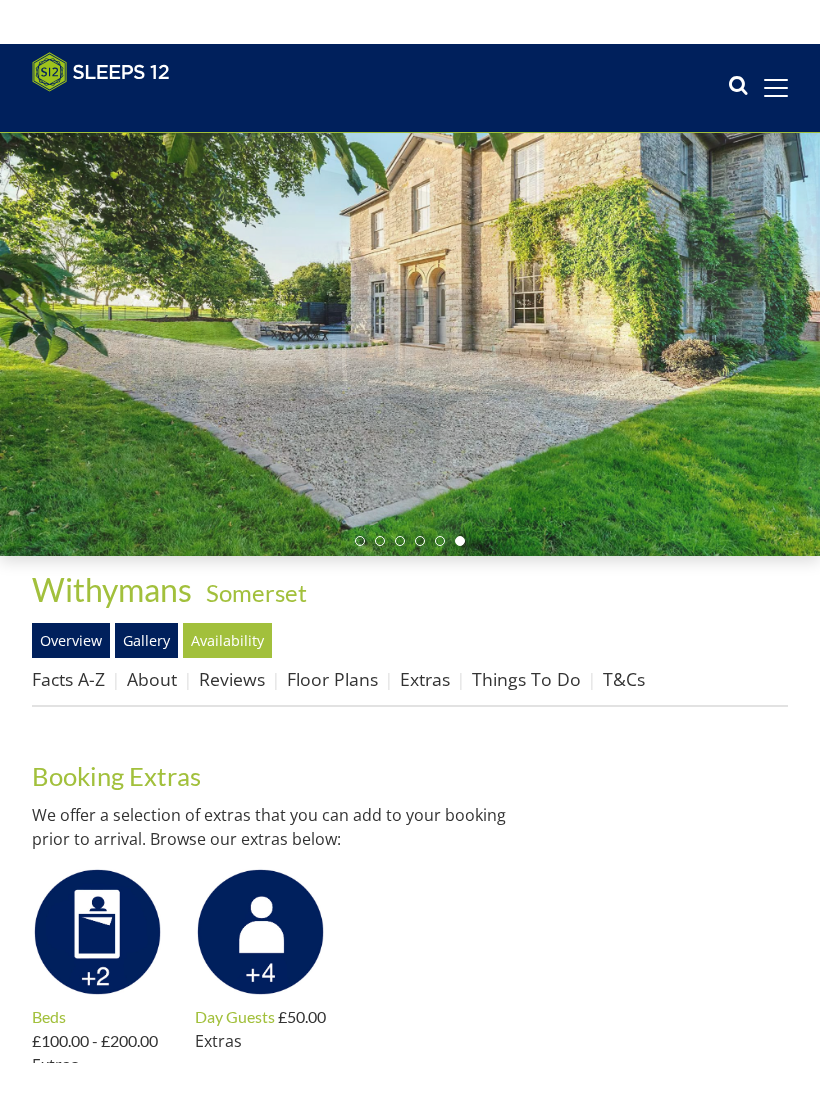 scroll, scrollTop: 0, scrollLeft: 0, axis: both 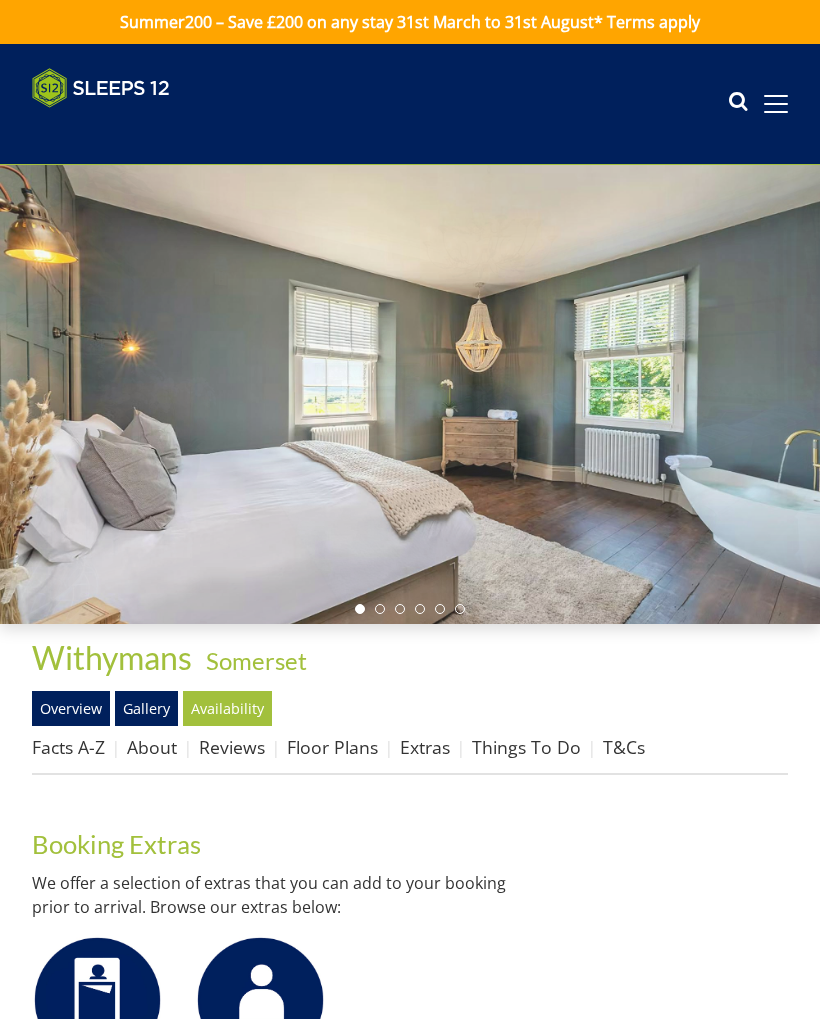 click on "Floor Plans" at bounding box center [332, 747] 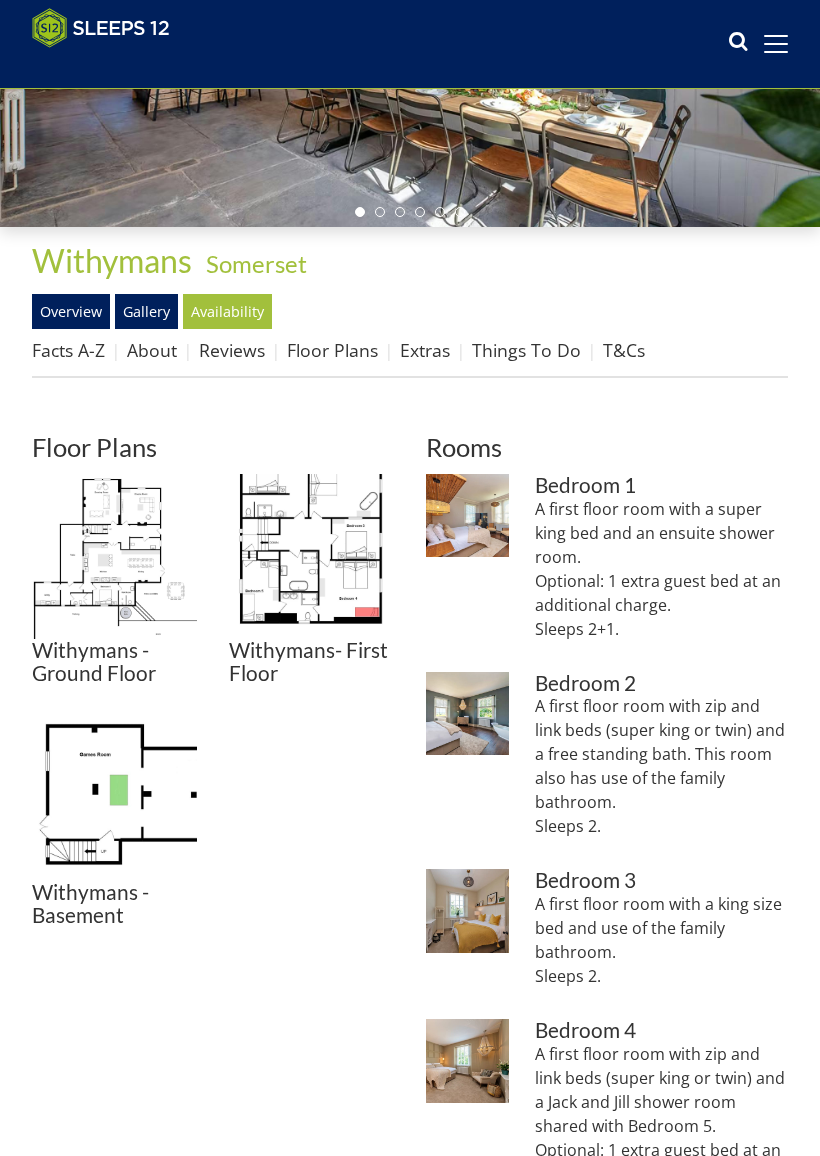 scroll, scrollTop: 367, scrollLeft: 0, axis: vertical 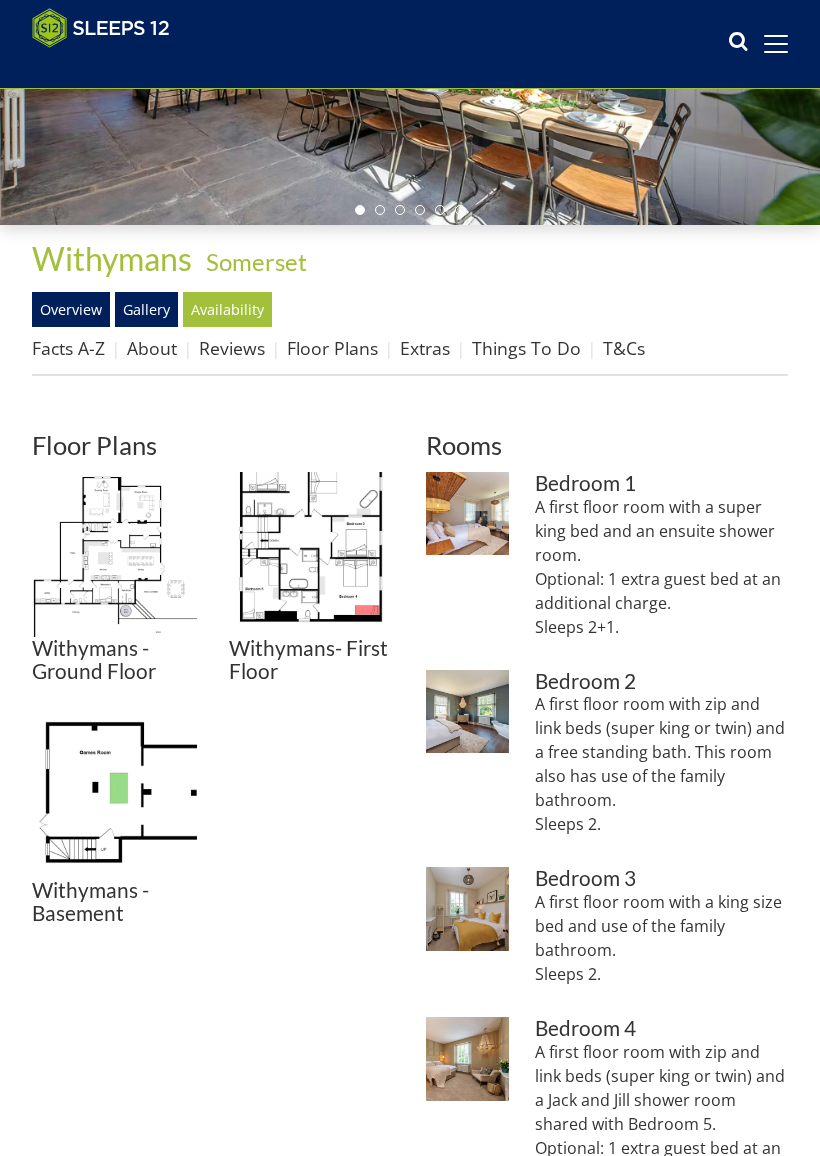 click at bounding box center (114, 554) 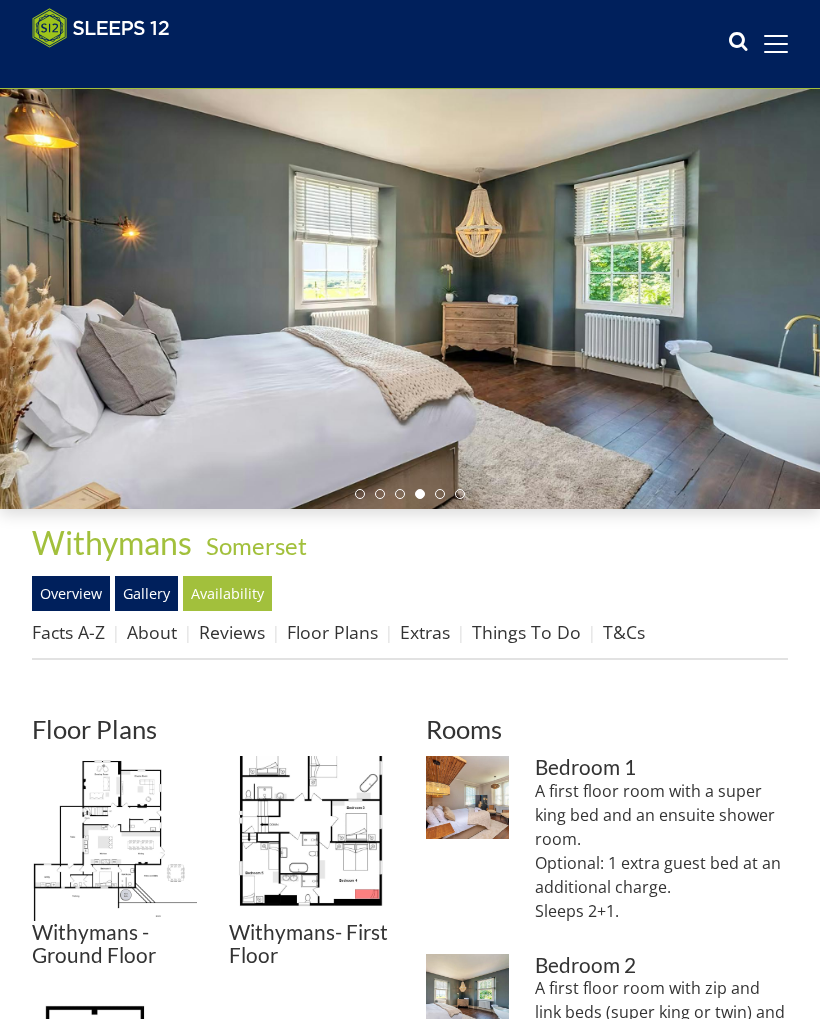scroll, scrollTop: 0, scrollLeft: 0, axis: both 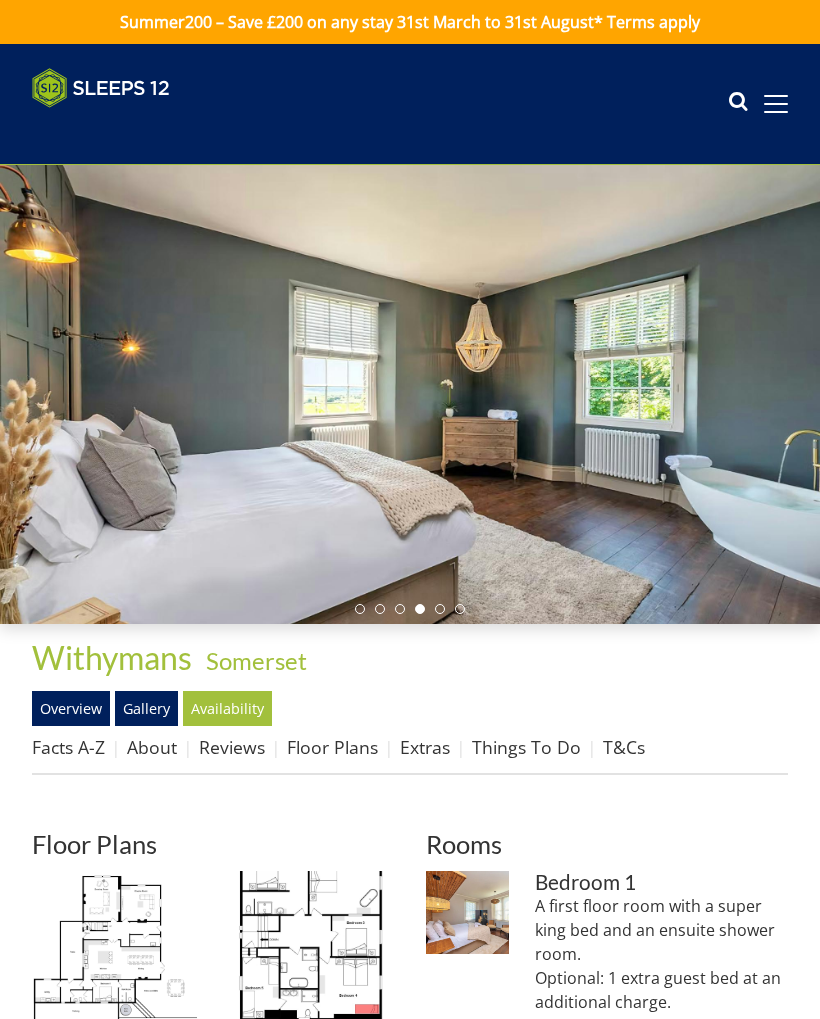 click on "Things To Do" at bounding box center (526, 747) 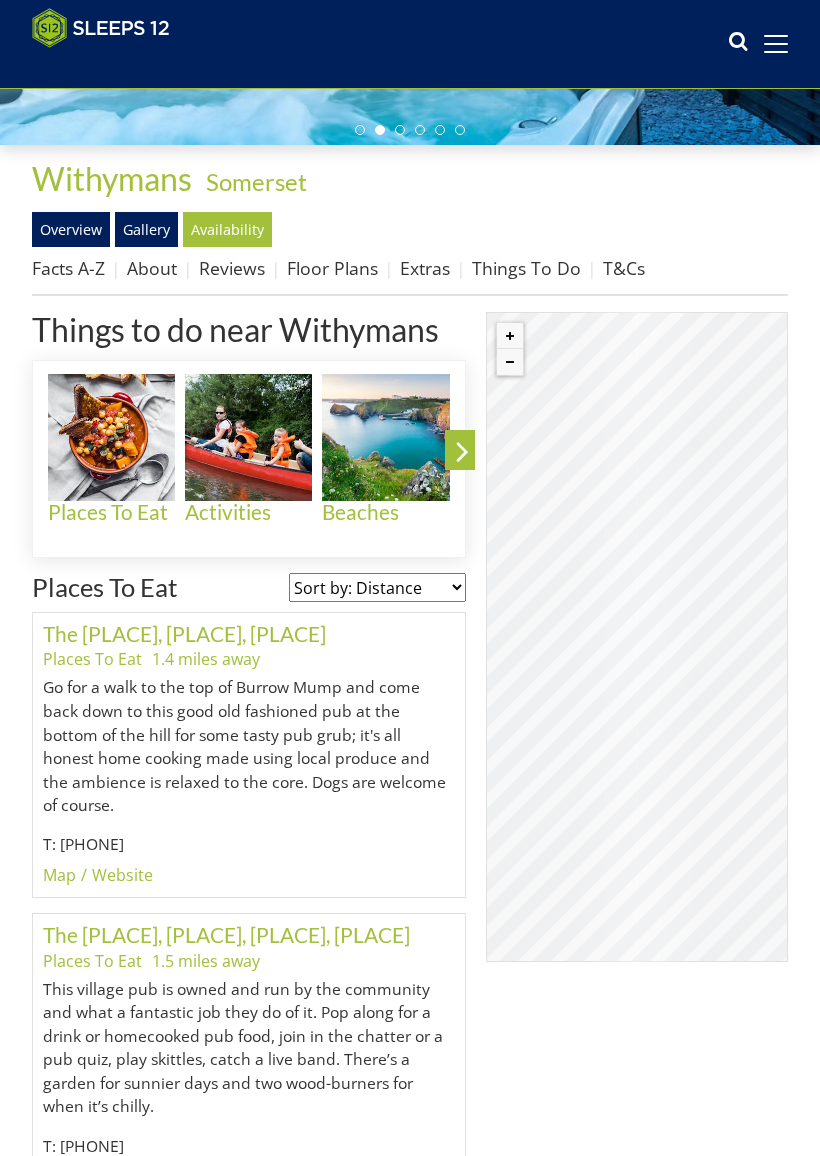 scroll, scrollTop: 452, scrollLeft: 0, axis: vertical 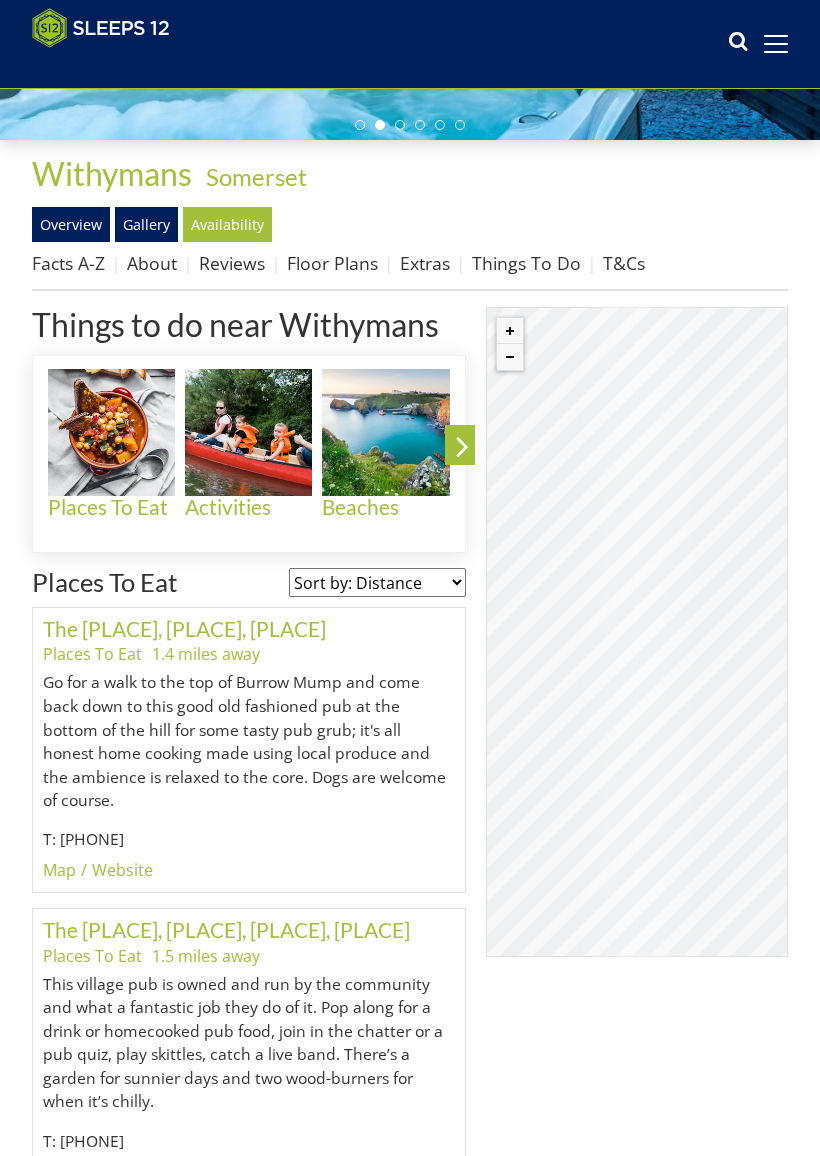 click on "Activities" 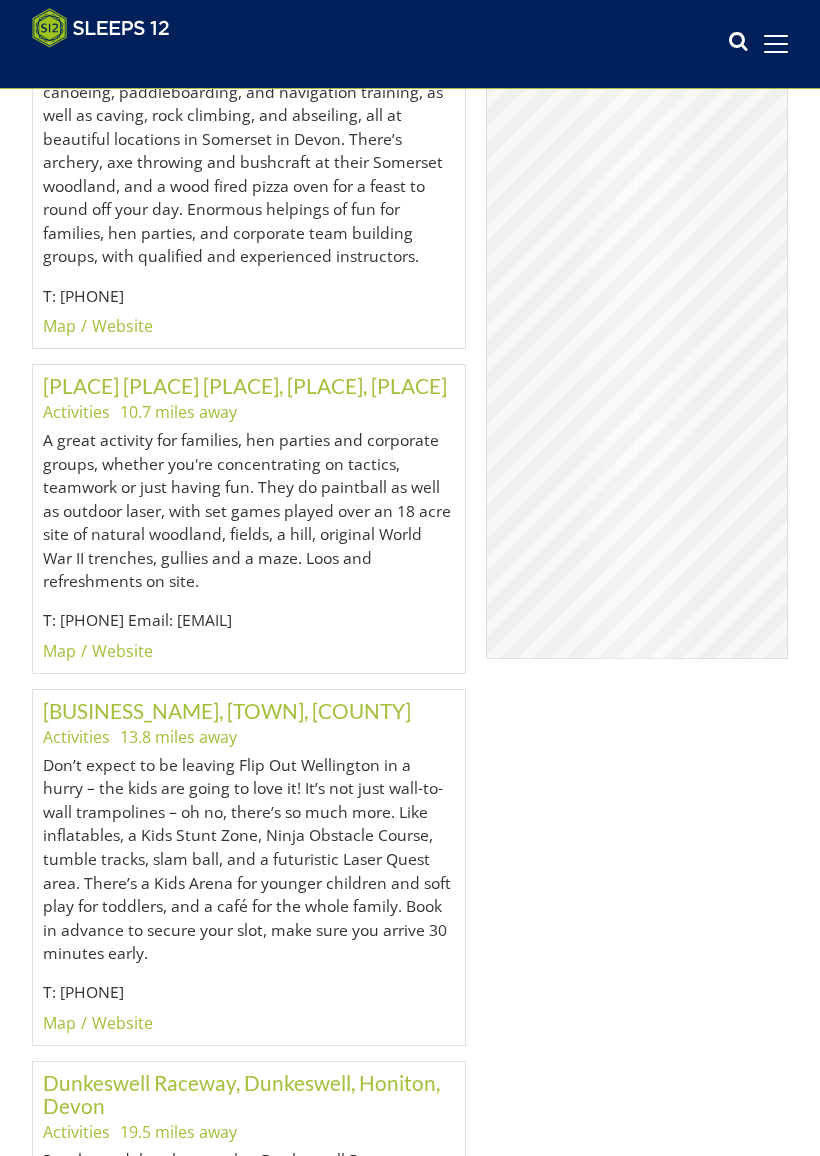 scroll, scrollTop: 4487, scrollLeft: 0, axis: vertical 